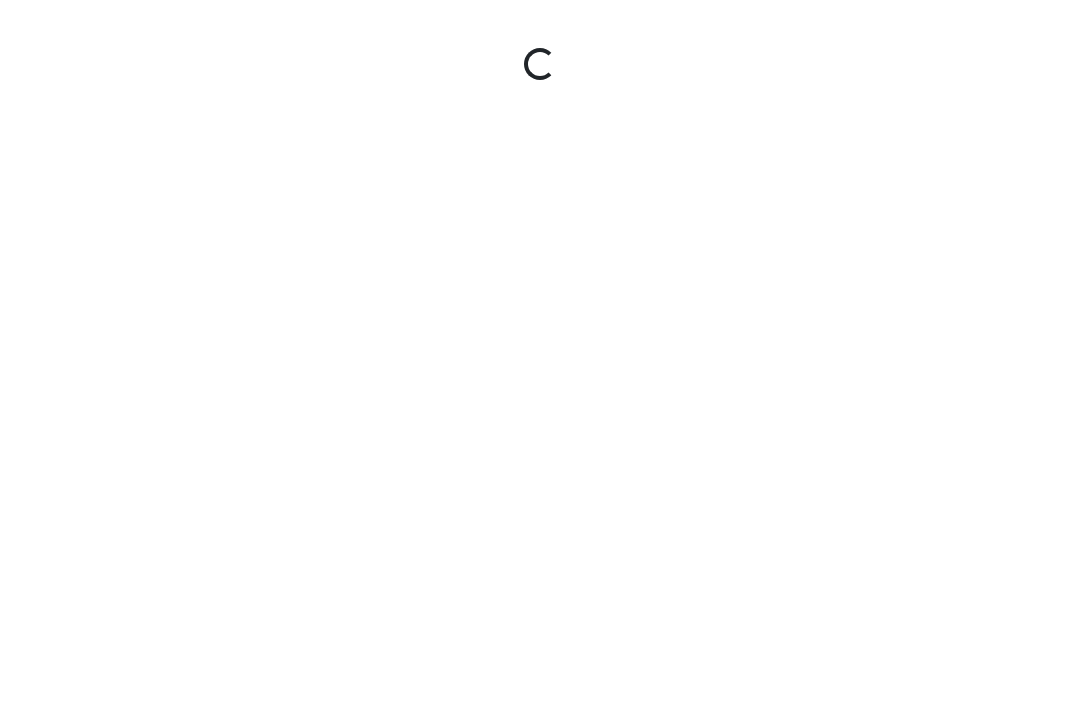 scroll, scrollTop: 0, scrollLeft: 0, axis: both 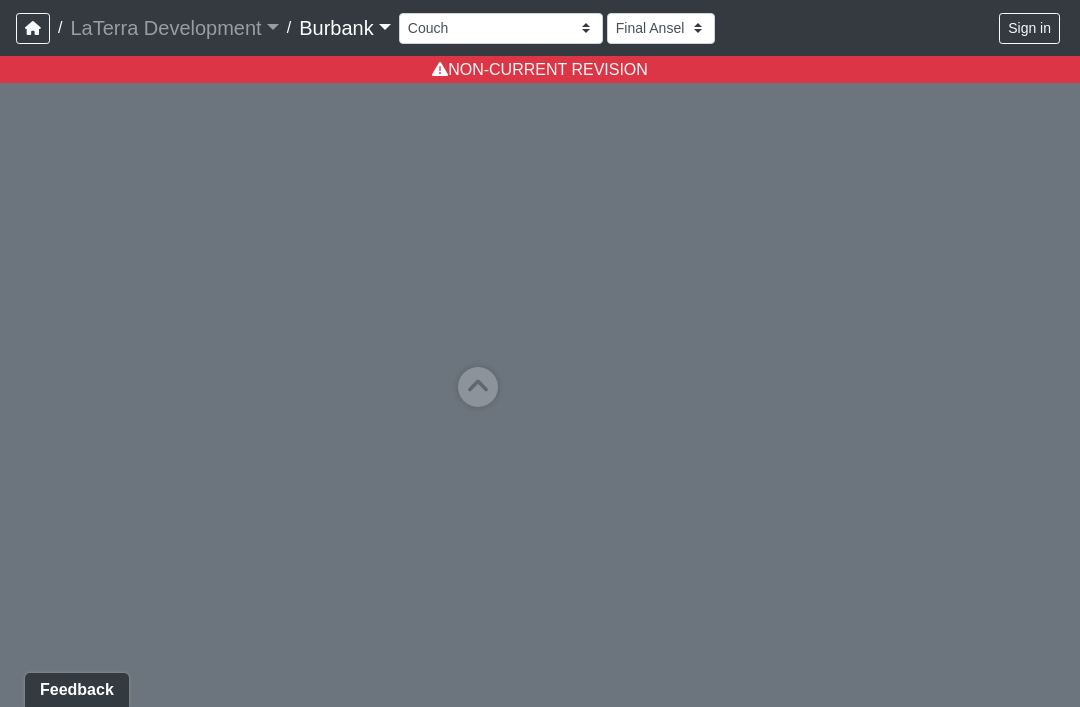 select on "eLDETUL3oPLzxJ2N93gwJr" 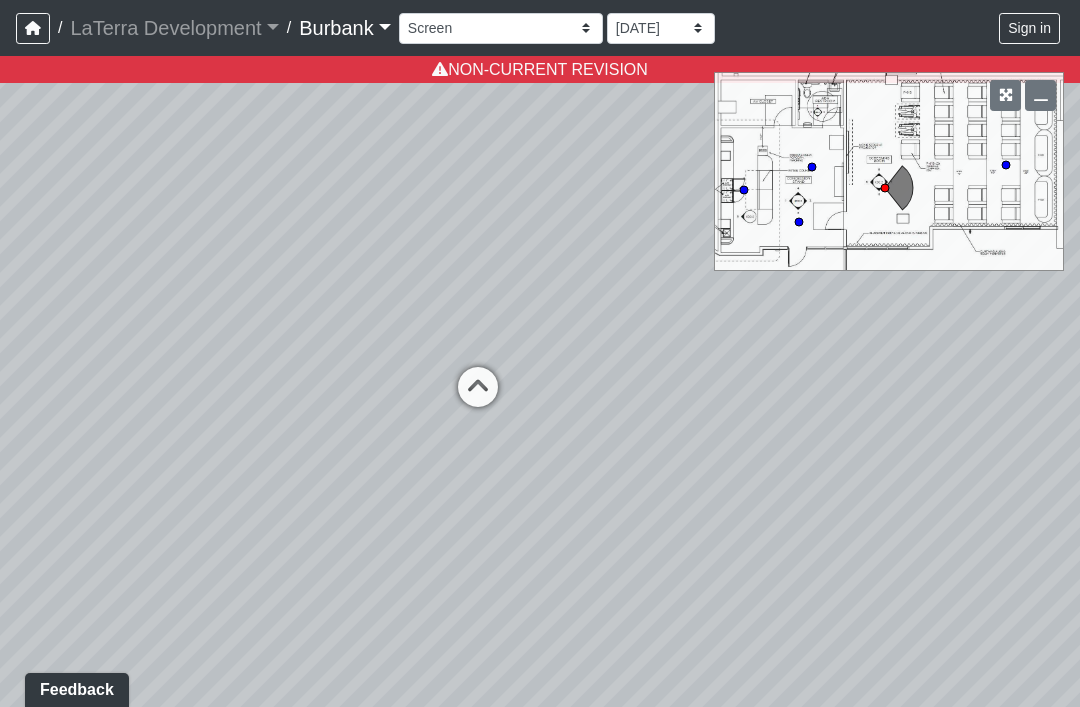 click on "Burbank" at bounding box center (345, 28) 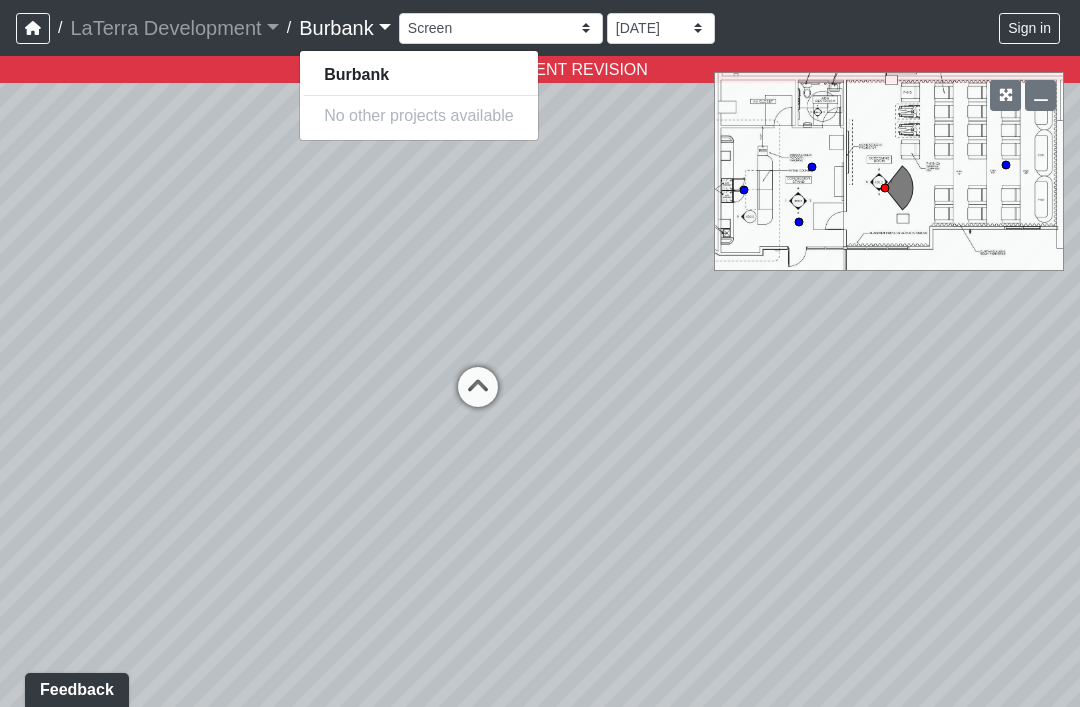 click on "LaTerra Development" at bounding box center (174, 28) 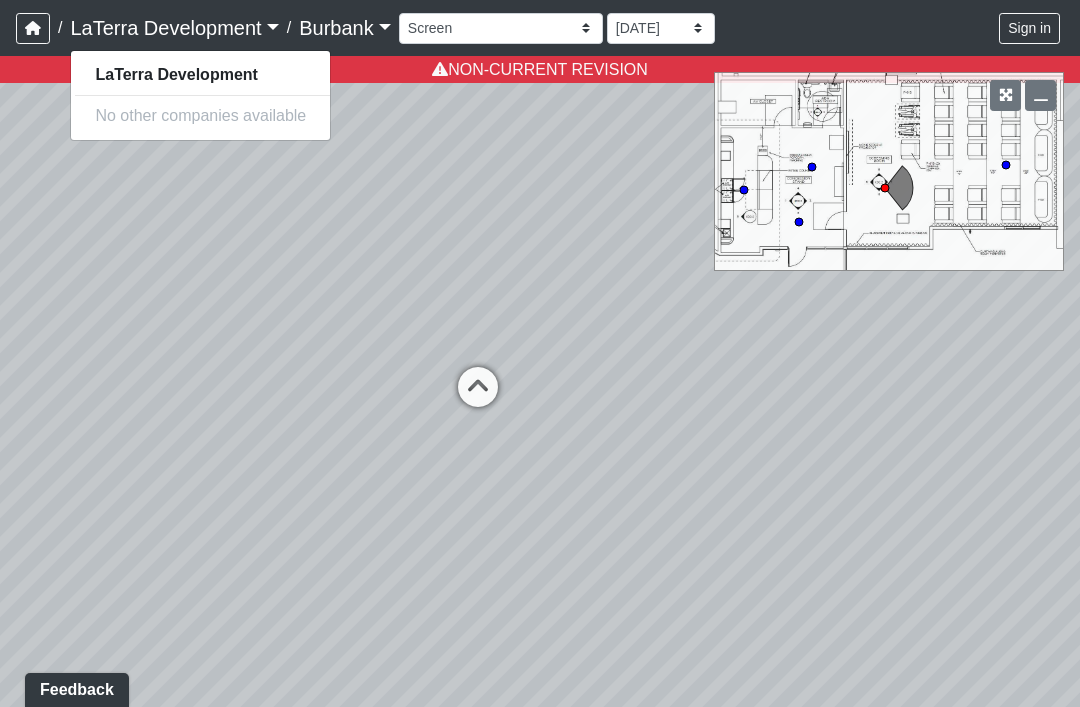click on "Loading... Seating Loading... Entry" at bounding box center [540, 381] 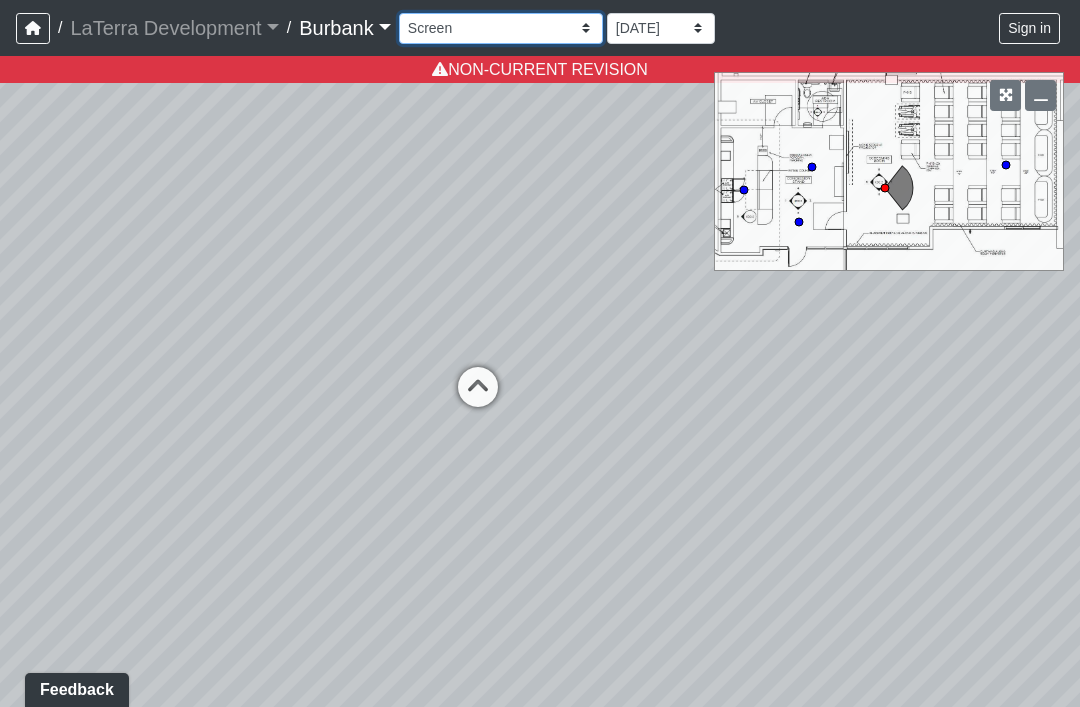 click on "Couch Counter Entry Pool Table Seating Cardio Entry Weights Archway Flatscreen Island Kitchen Nanawalls Seating Cardio Entry Weights Fireplace 1 Fireplace 2 Walkway 1 Walkway 2 Fireplace Grill Counter Patio Sock Hop Entry Turf Walkway Booth Seating Conference Room 1 Conference Room 2 Conference Room Entry Counters Entry Screen Wall Windows Balcony Bench Patio Nanawall Windows Entry Seating Arch Hallway Counter Entry Hallway Leasing Entry Leasing Office 1 Leasing Office 2 Mailroom Entry Popup Retail Top of Ramp Waiting Area 1 Waiting Area 2 Archway Back Door Bottom of Stairs Elevator Hallway Package Center Ramp Top of Stairs Archway Bathroom Booth Entry Hallway Kitchen Seating Entry TV Counter Entry Green Screen Hallway Long Counter Make-Up Room Pivot Door Podcast Room 1 Podcast Room 2 Prop Storage Bench Firepit Grill 1 Grill 2 Turf Booth Seating Conference Room Counters Entry Pods Couch Entry Lobby Mailroom Hallway 1 Mailroom Hallway 2 Office 1 Office 2 Package Room Seating Cabanas Deck Fireplace Pool Entry" at bounding box center (501, 28) 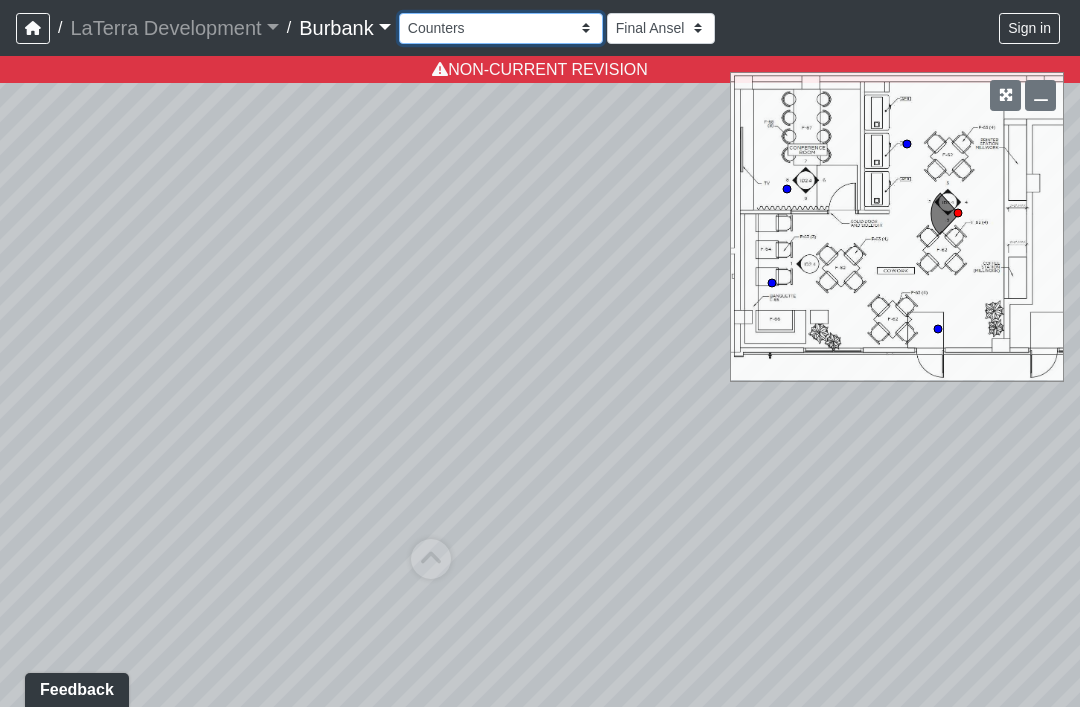select on "47UsdNfEtyC8suFfzRDuWS" 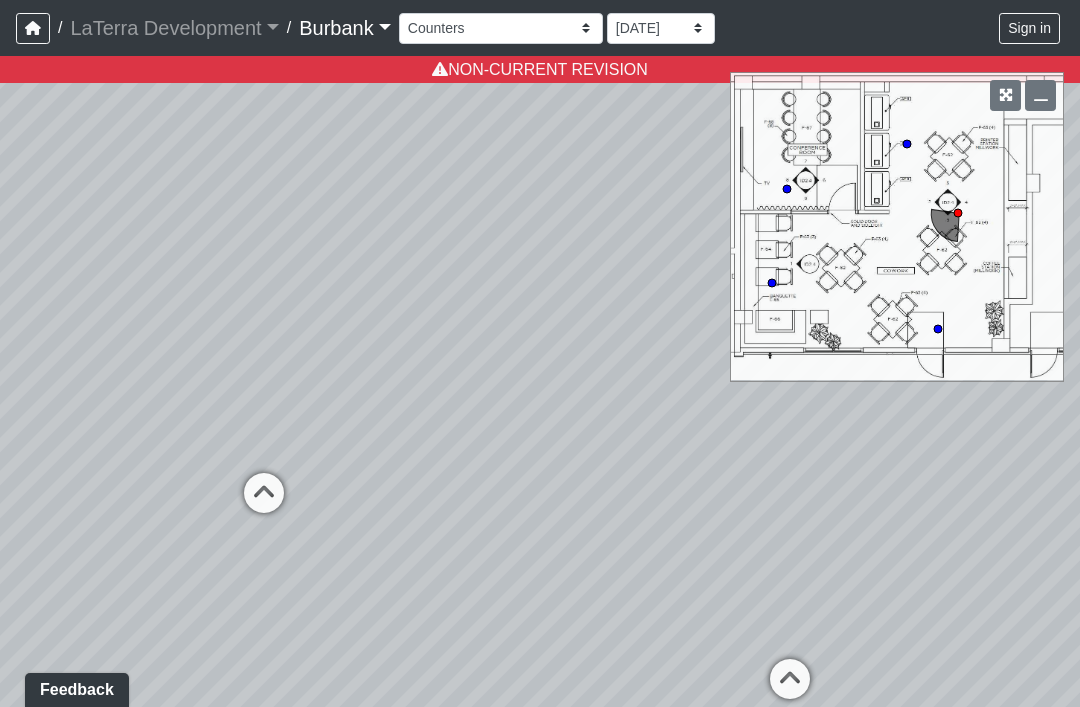 click at bounding box center [264, 503] 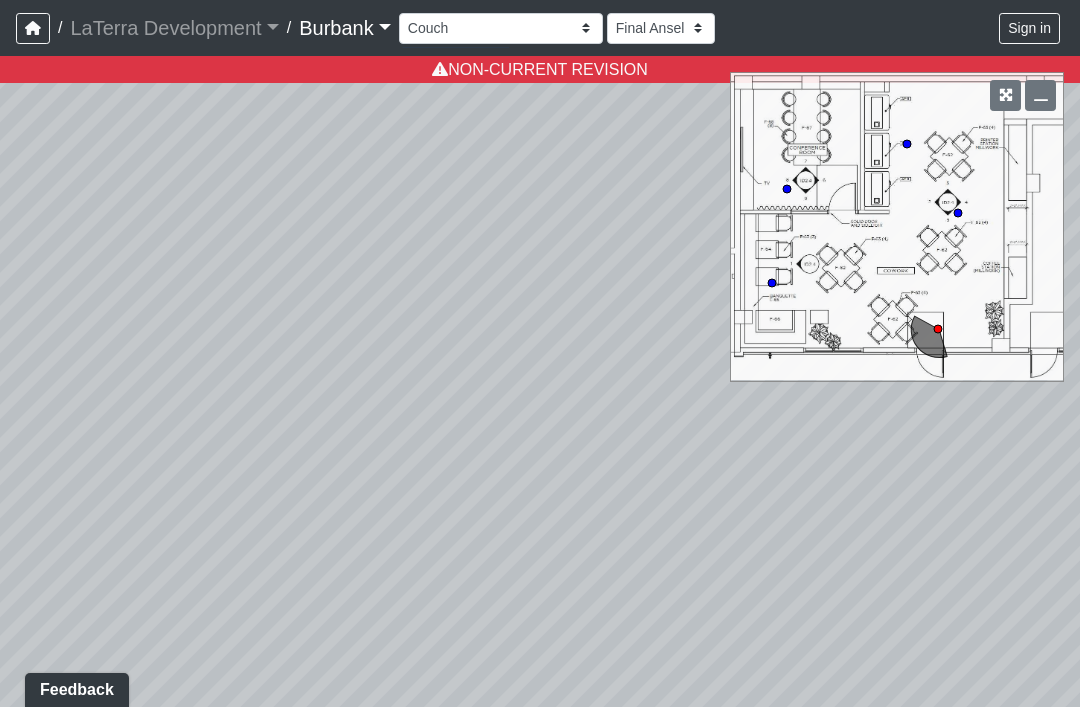 select on "umnzgXBriHJCcaJXWNjTvd" 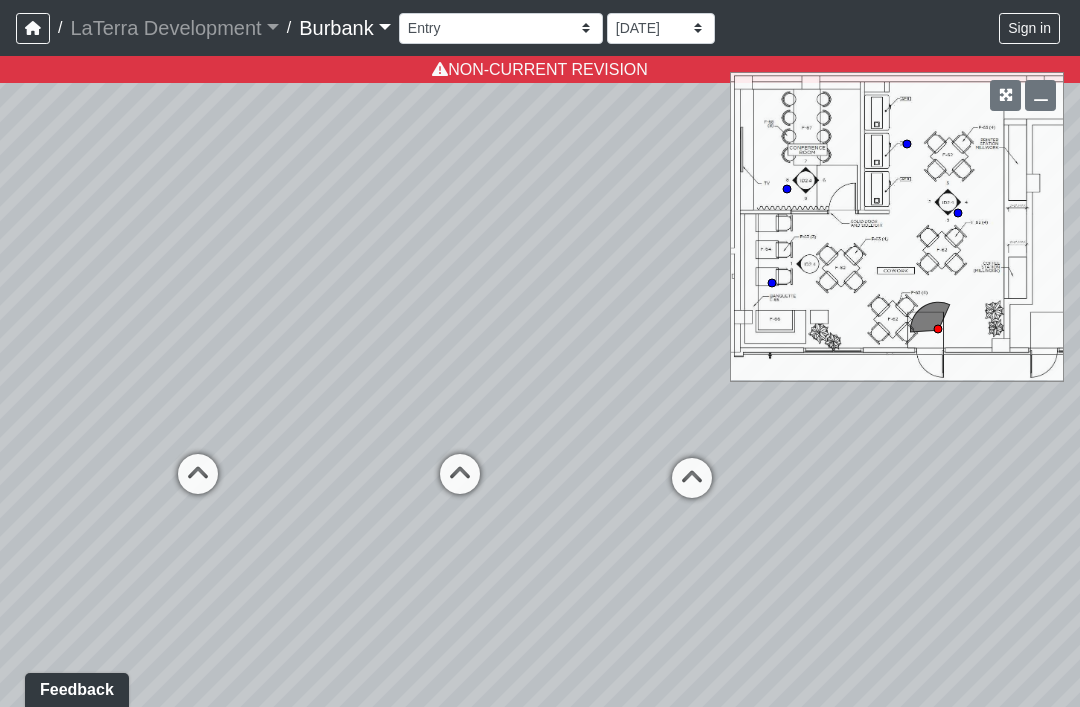 click at bounding box center (460, 484) 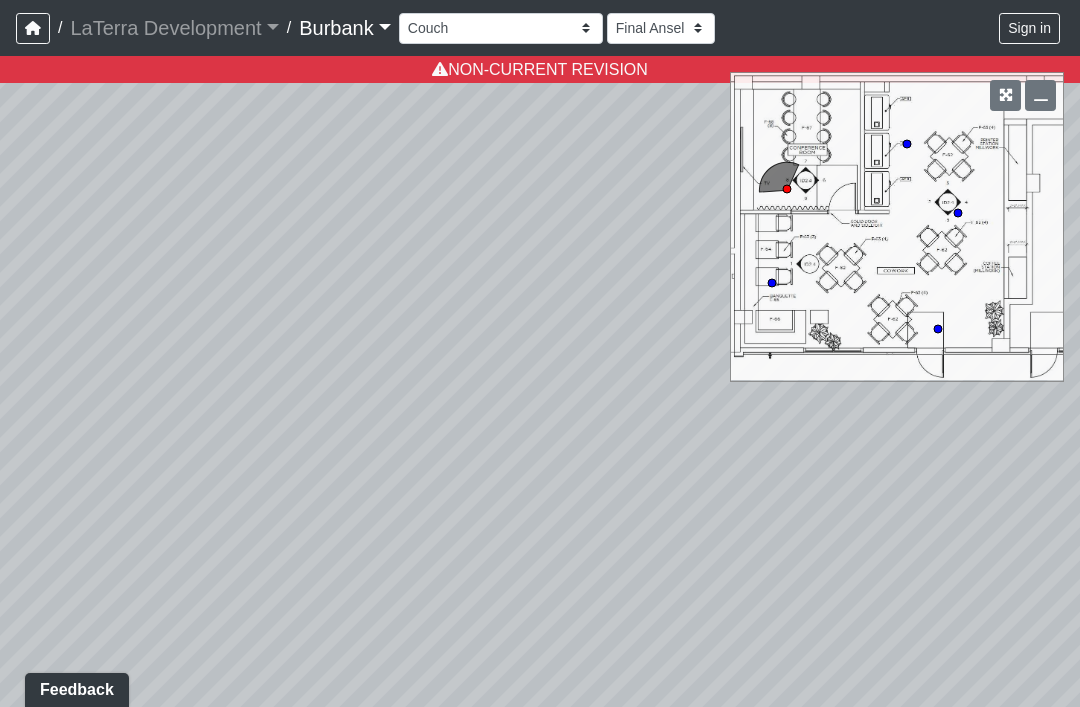 select on "kjruWMy9n6UsourWhHAGxe" 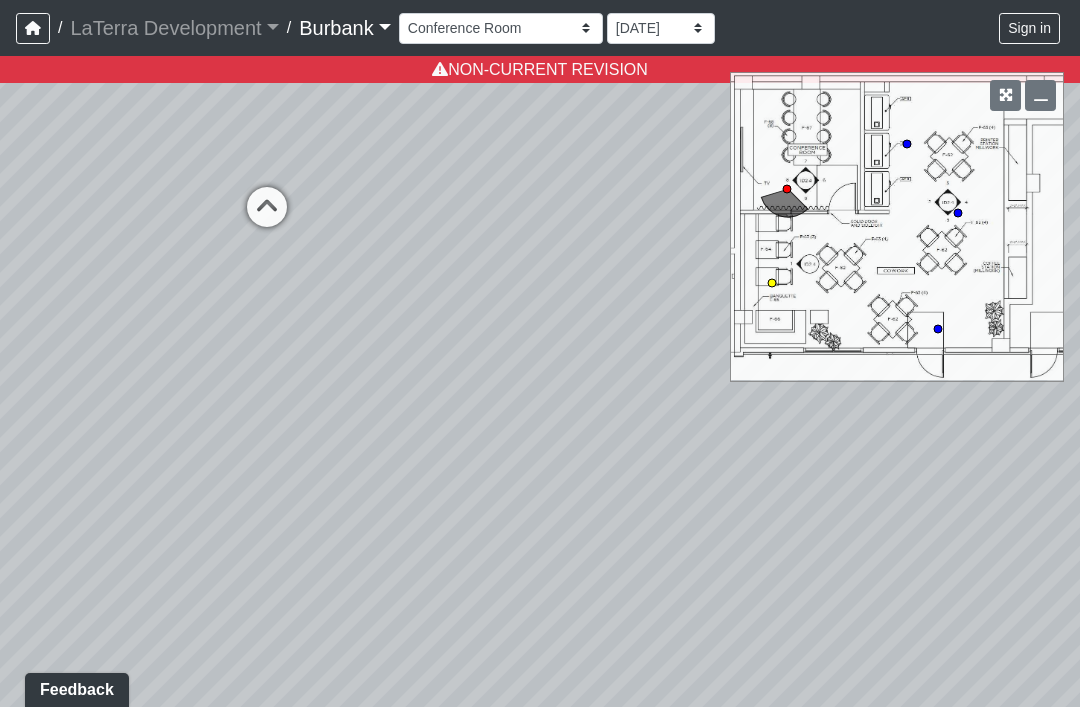 click at bounding box center (267, 217) 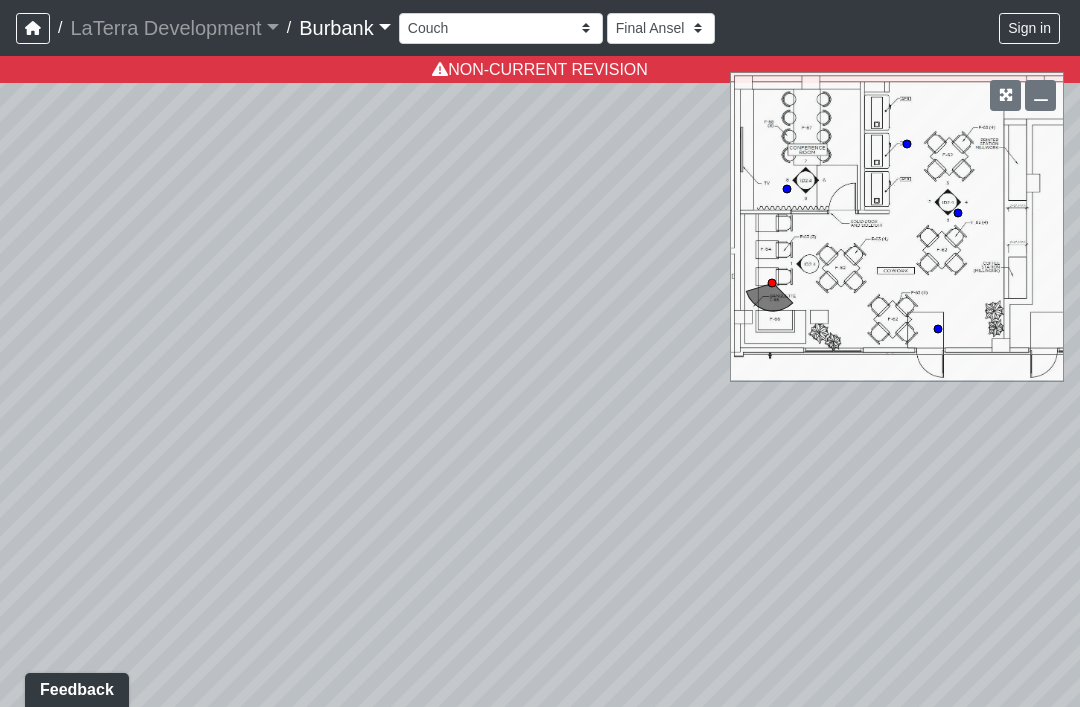 select on "wFHxNbsQnR8LRQQy4E5n9h" 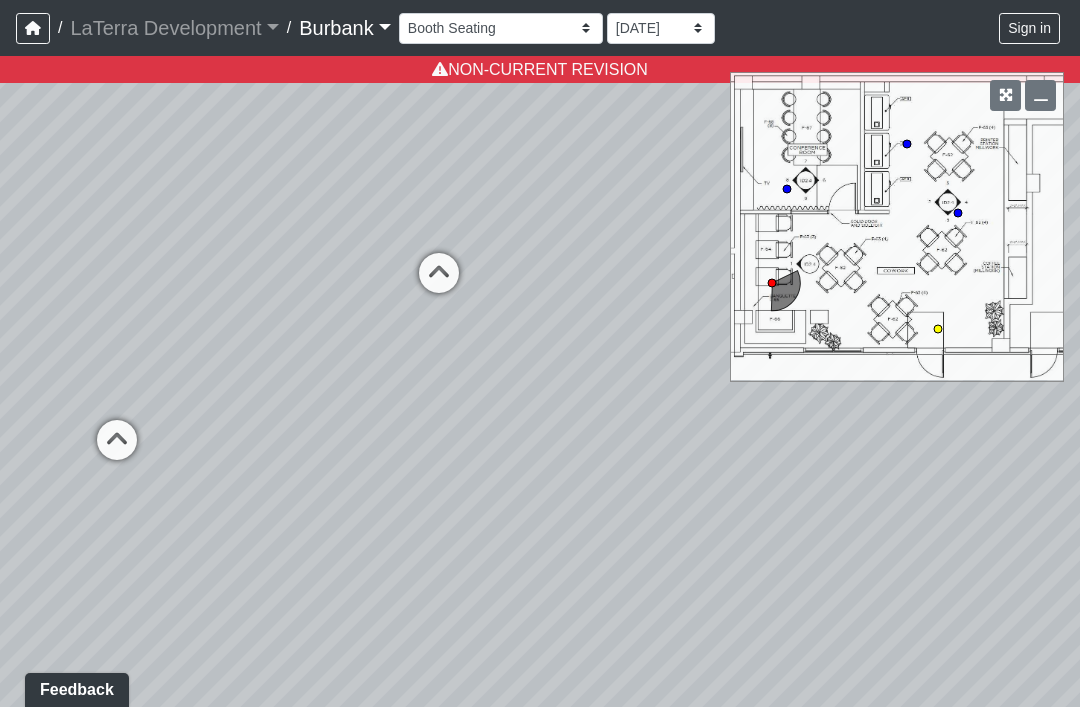 click at bounding box center [439, 283] 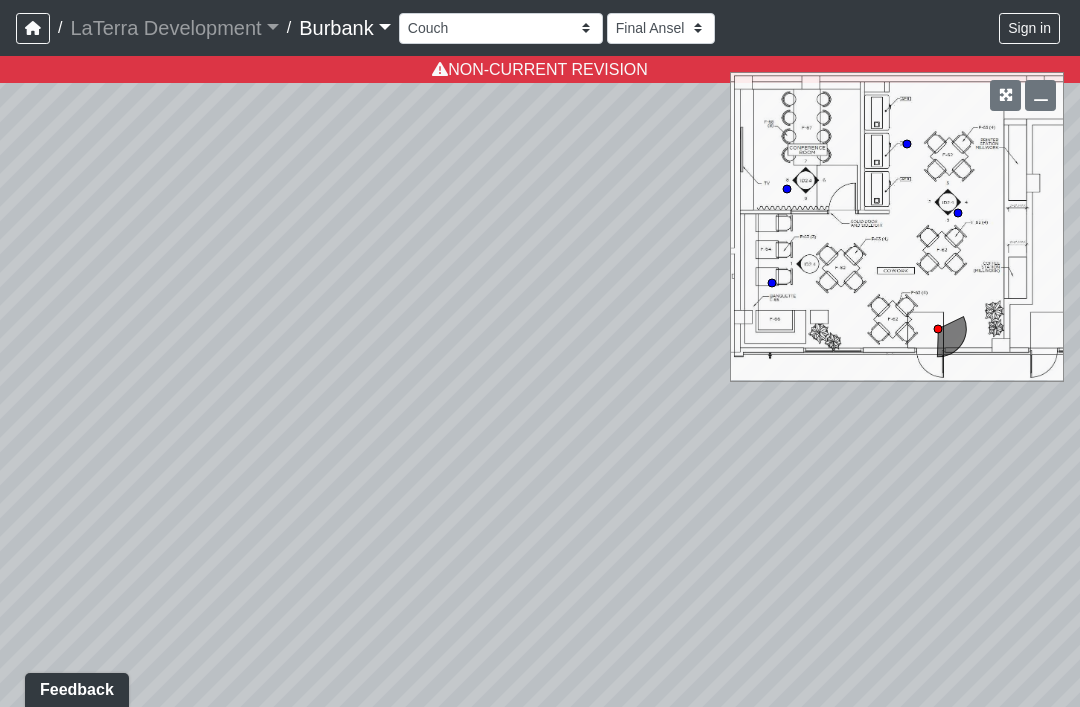 select on "umnzgXBriHJCcaJXWNjTvd" 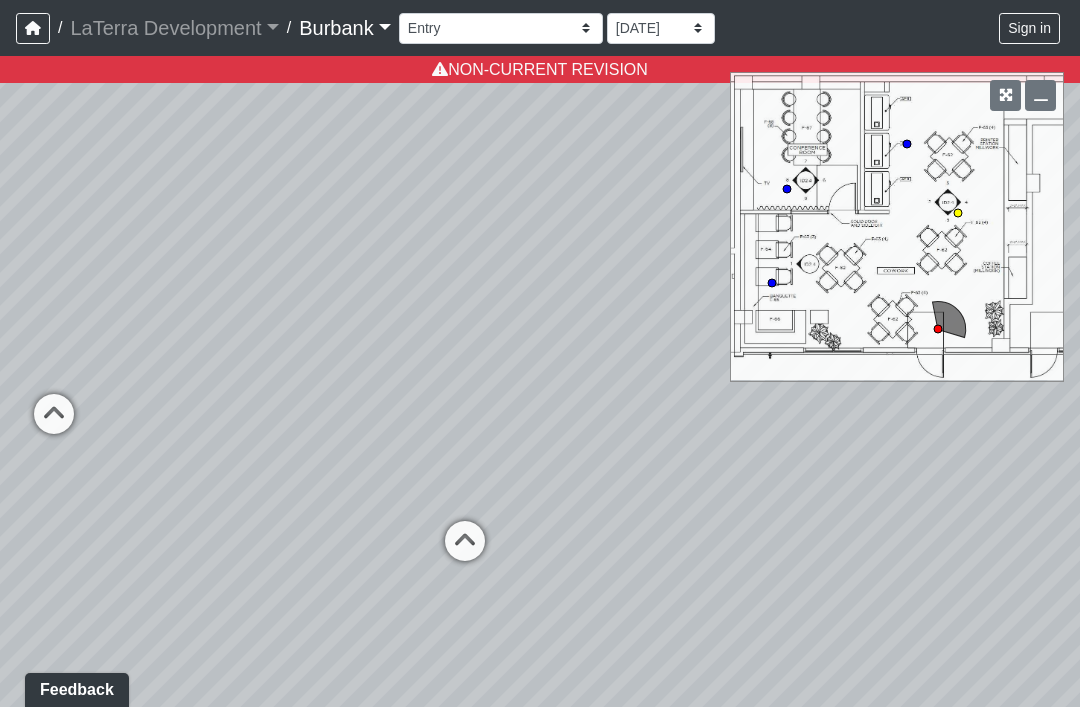 click at bounding box center [465, 551] 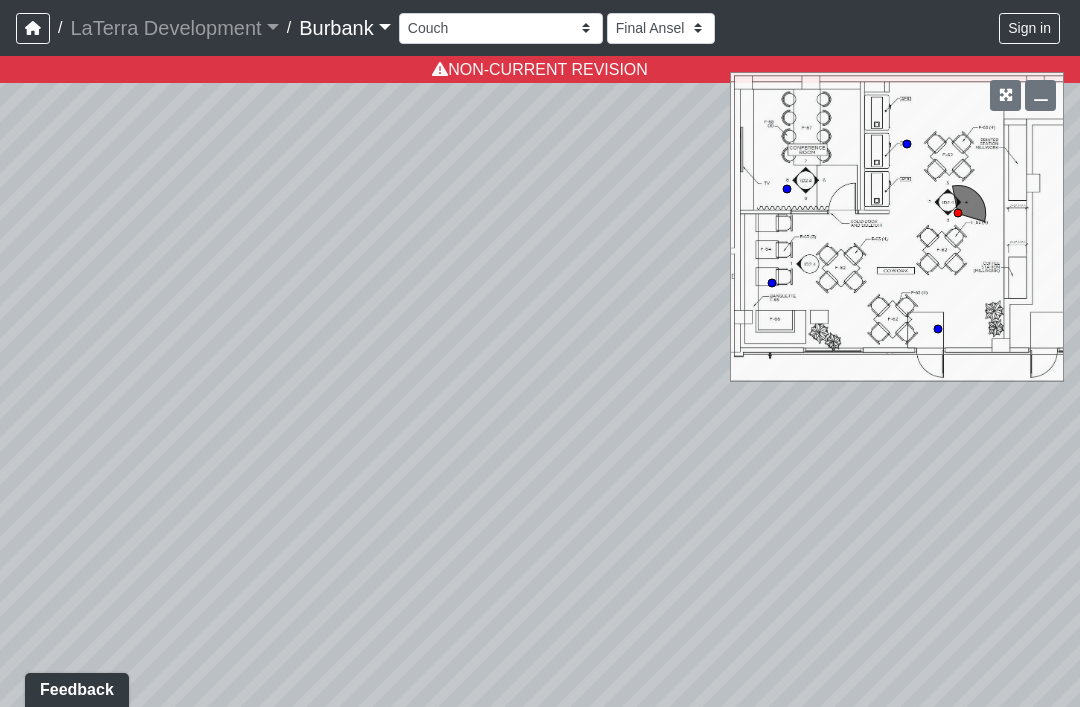 select on "47UsdNfEtyC8suFfzRDuWS" 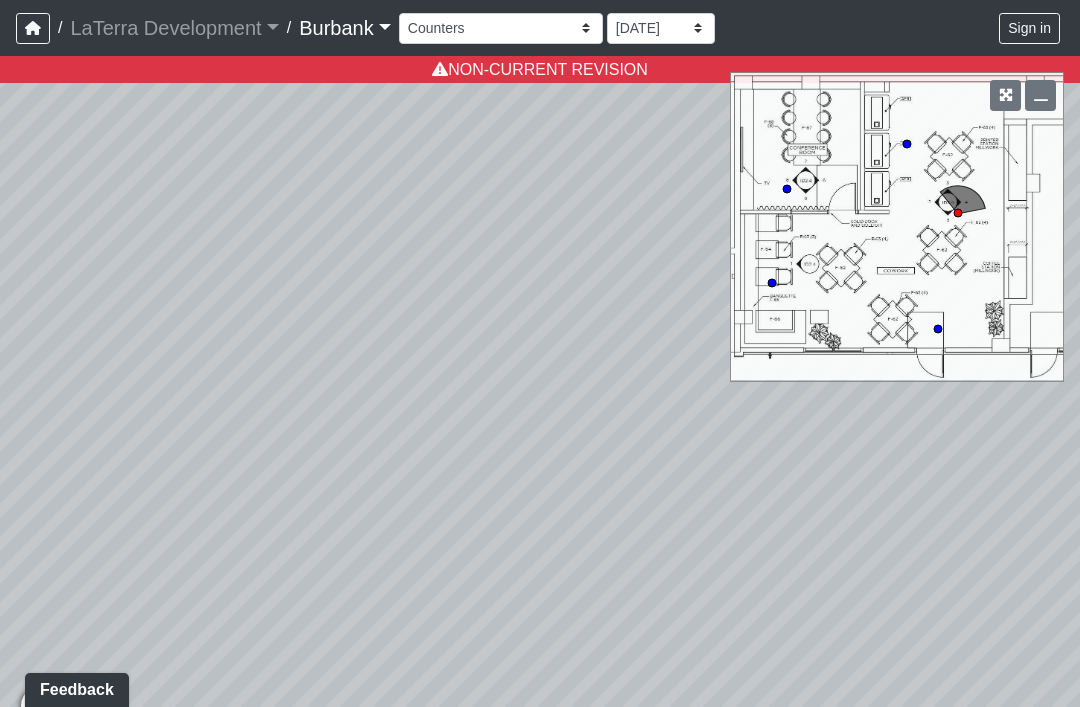 click on "Loading... Seating Loading... Entry Loading... Pods Loading... Booth Seating Loading... Entry Loading... Booth Seating Loading... Conference Room Loading... Counters Loading... Pods Loading... Booth Seating Loading... Conference Room Loading... Counters Loading... Entry" at bounding box center [540, 381] 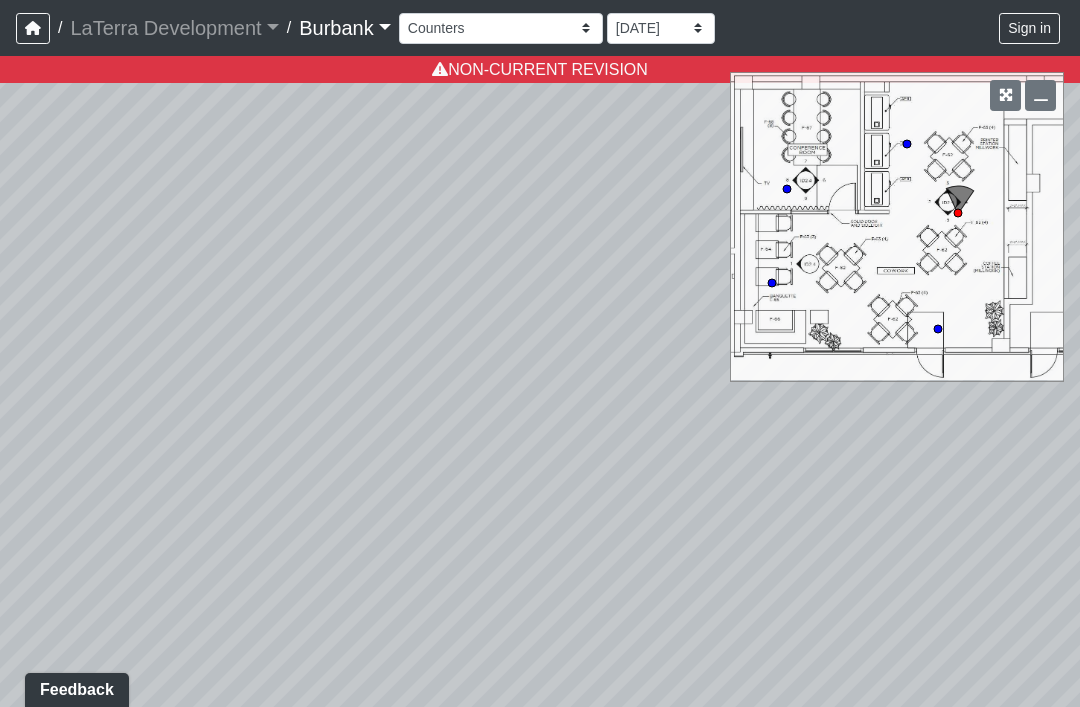 click on "Loading... Seating Loading... Entry Loading... Pods Loading... Booth Seating Loading... Entry Loading... Booth Seating Loading... Conference Room Loading... Counters Loading... Pods Loading... Booth Seating Loading... Conference Room Loading... Counters Loading... Entry" at bounding box center [540, 381] 